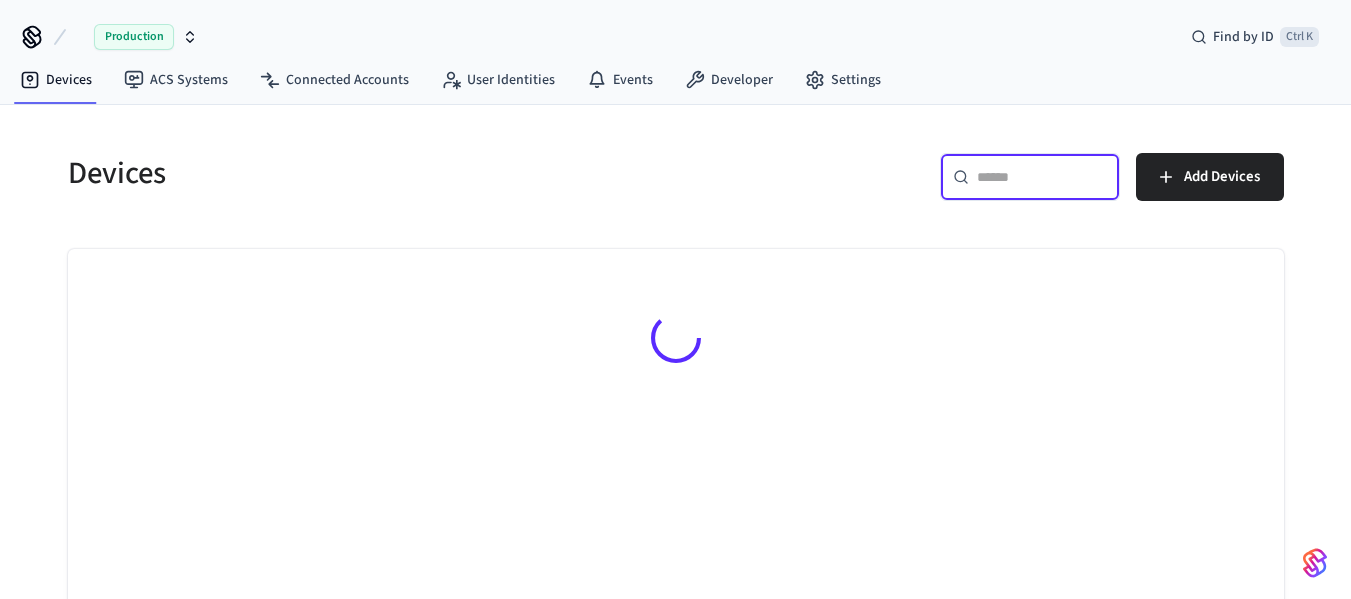 scroll, scrollTop: 0, scrollLeft: 0, axis: both 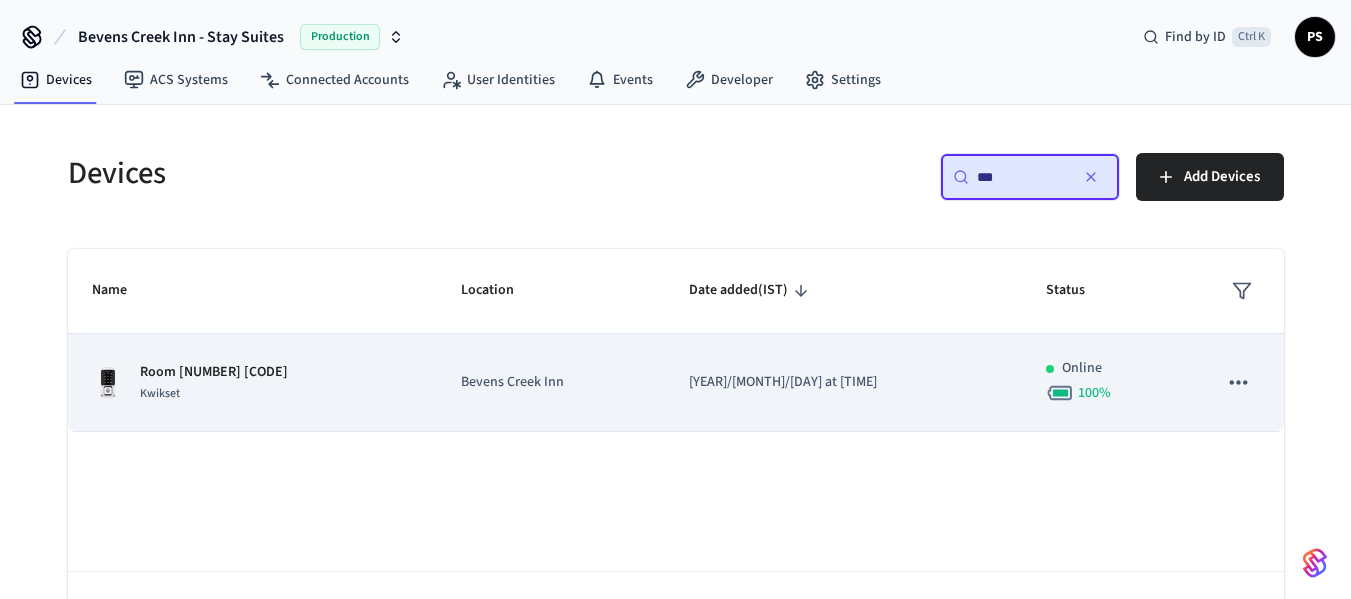 type on "***" 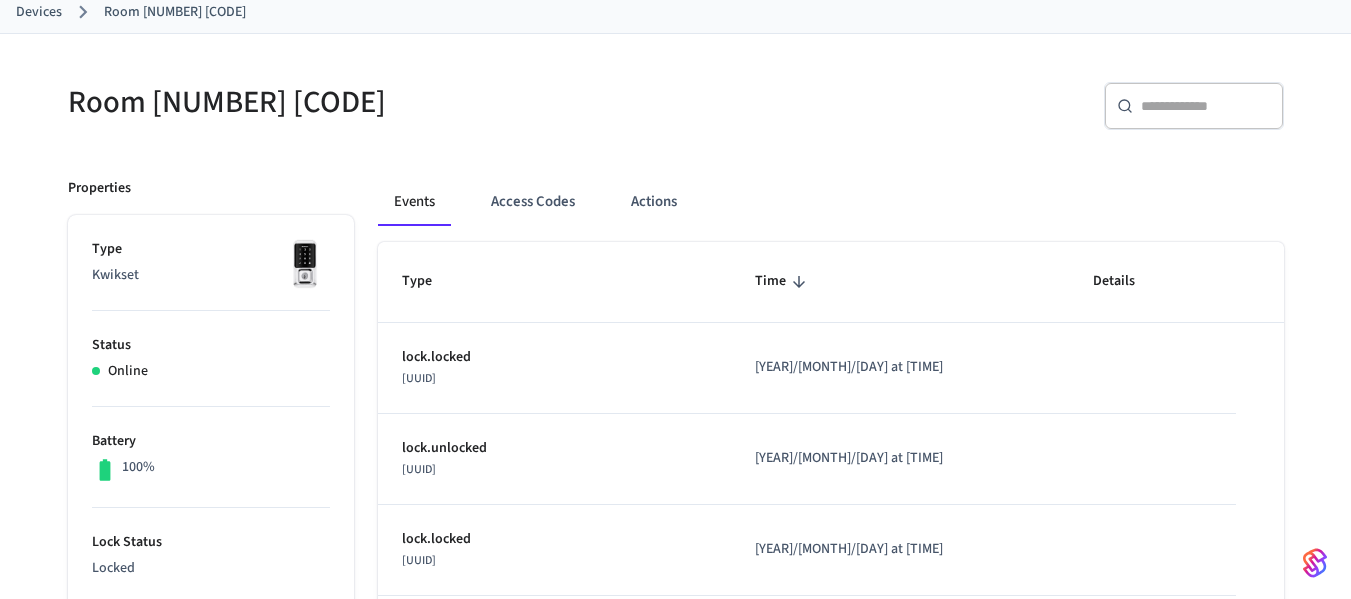 scroll, scrollTop: 200, scrollLeft: 0, axis: vertical 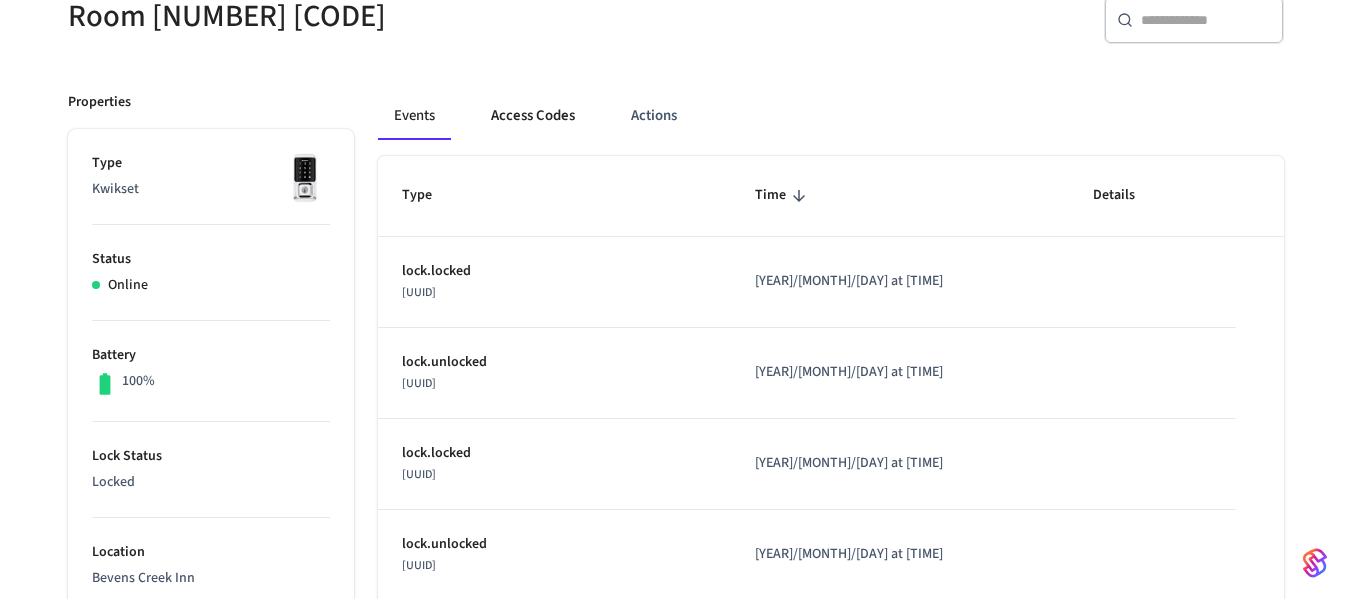 click on "Access Codes" at bounding box center (533, 116) 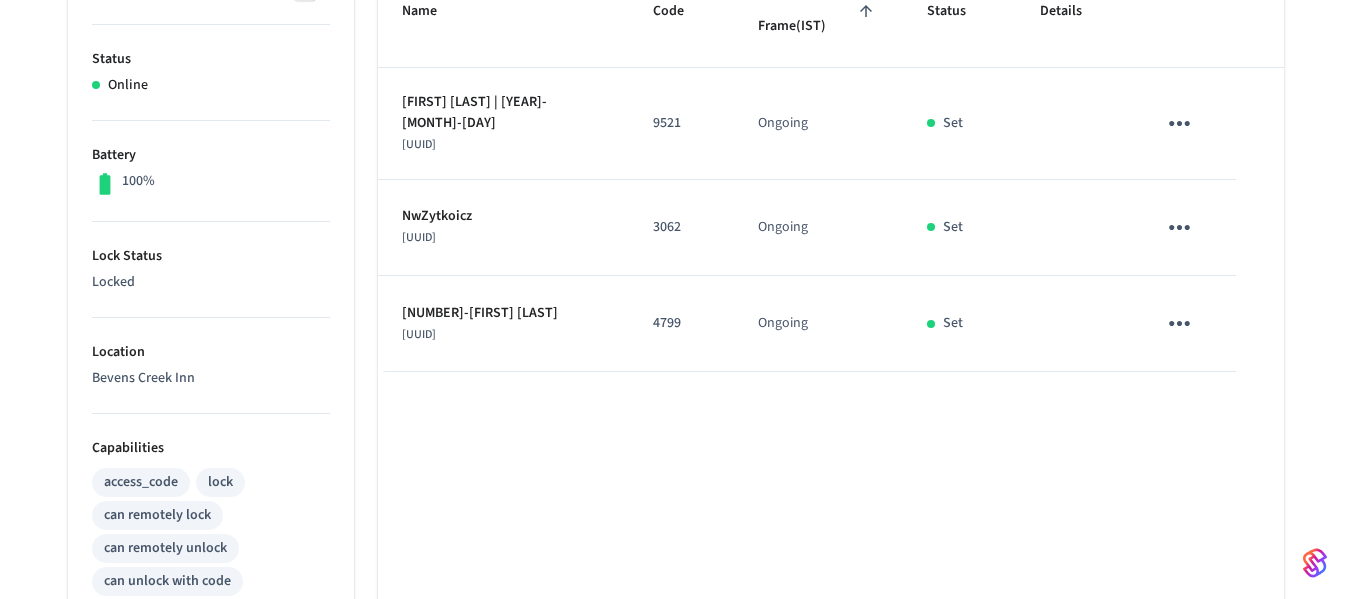 scroll, scrollTop: 300, scrollLeft: 0, axis: vertical 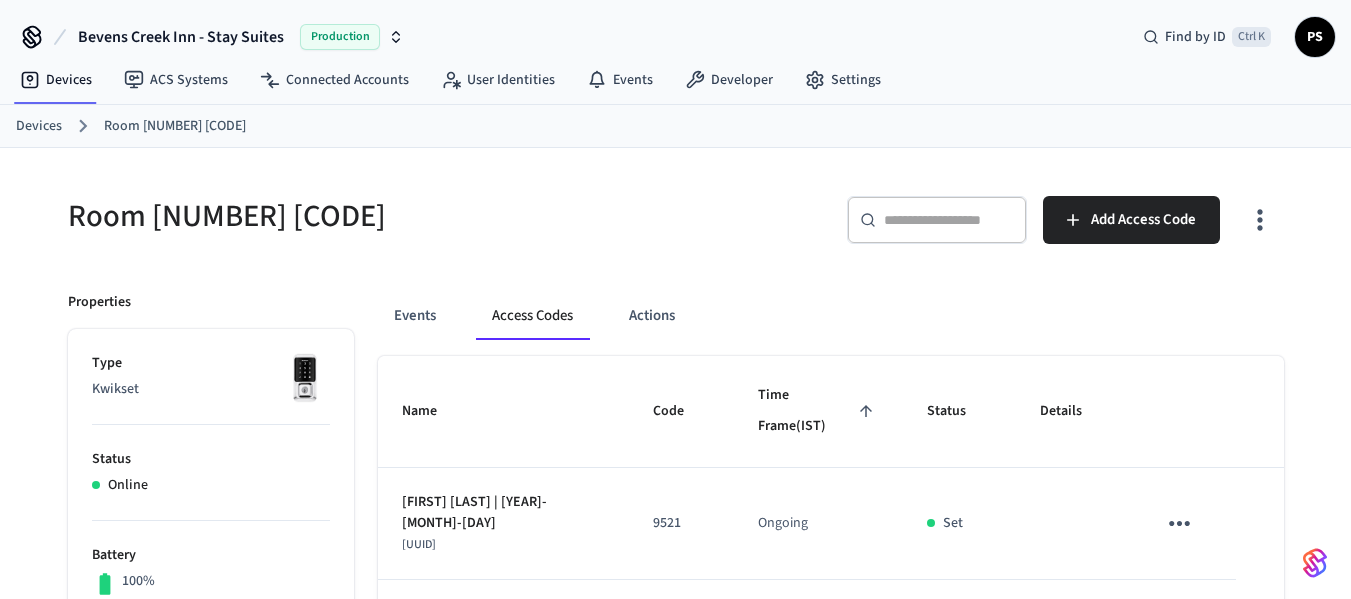 click on "Devices" at bounding box center [39, 126] 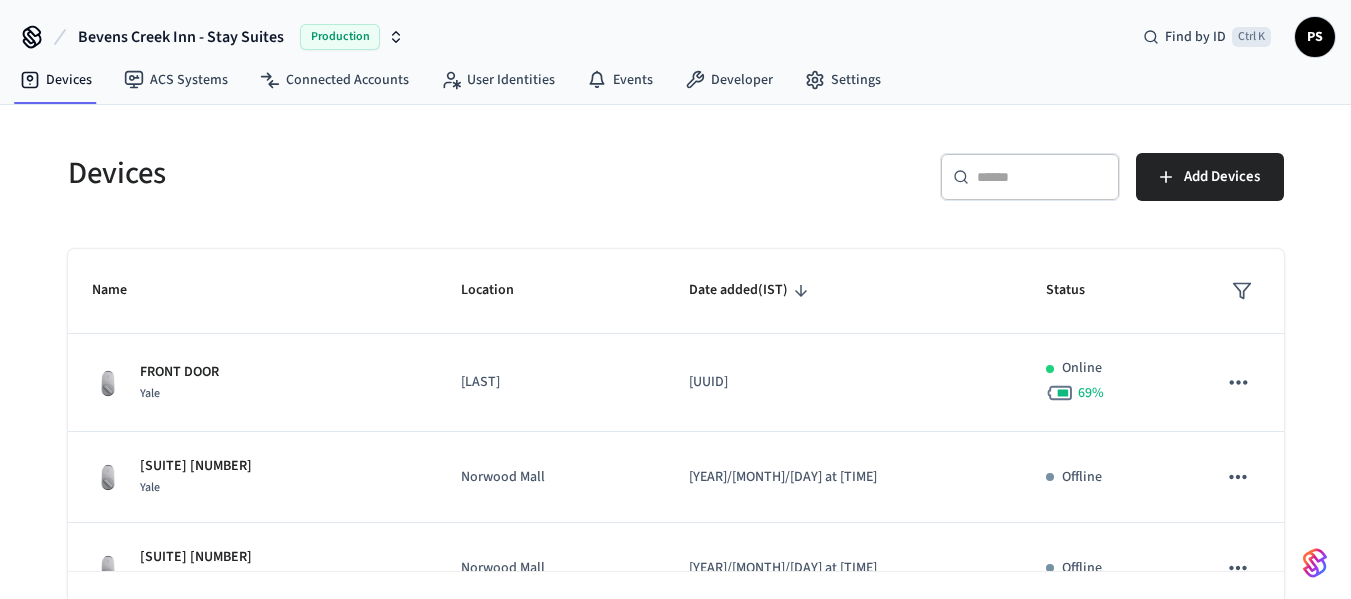 click at bounding box center (1042, 177) 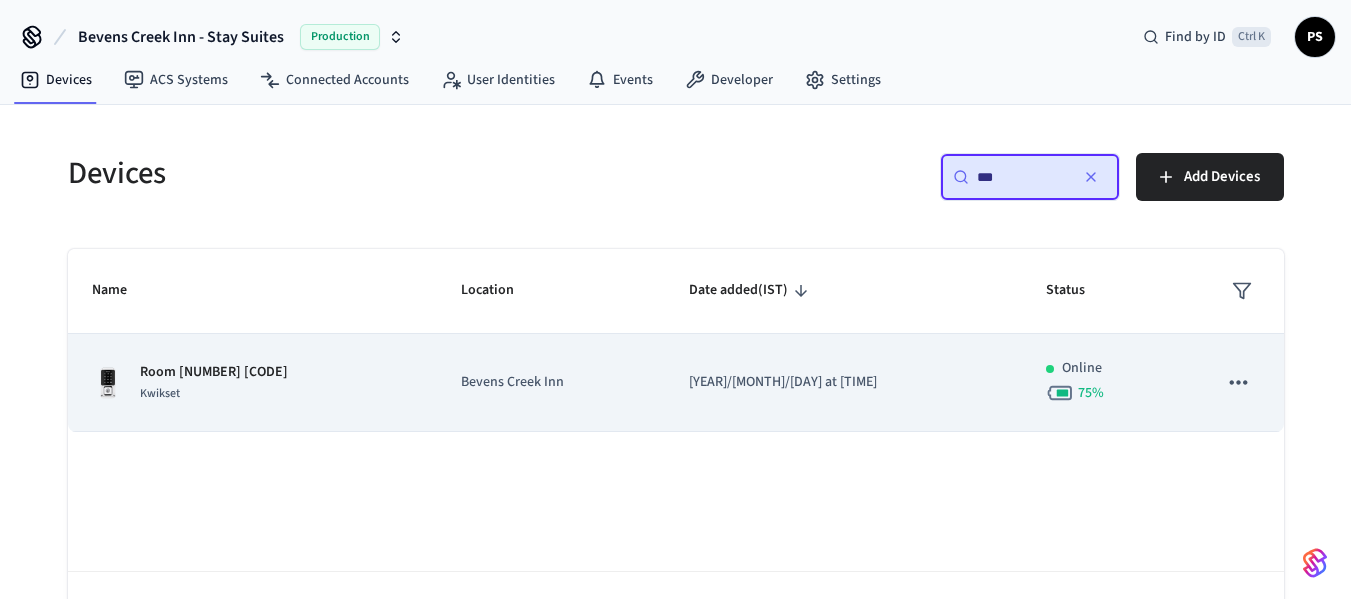 type on "***" 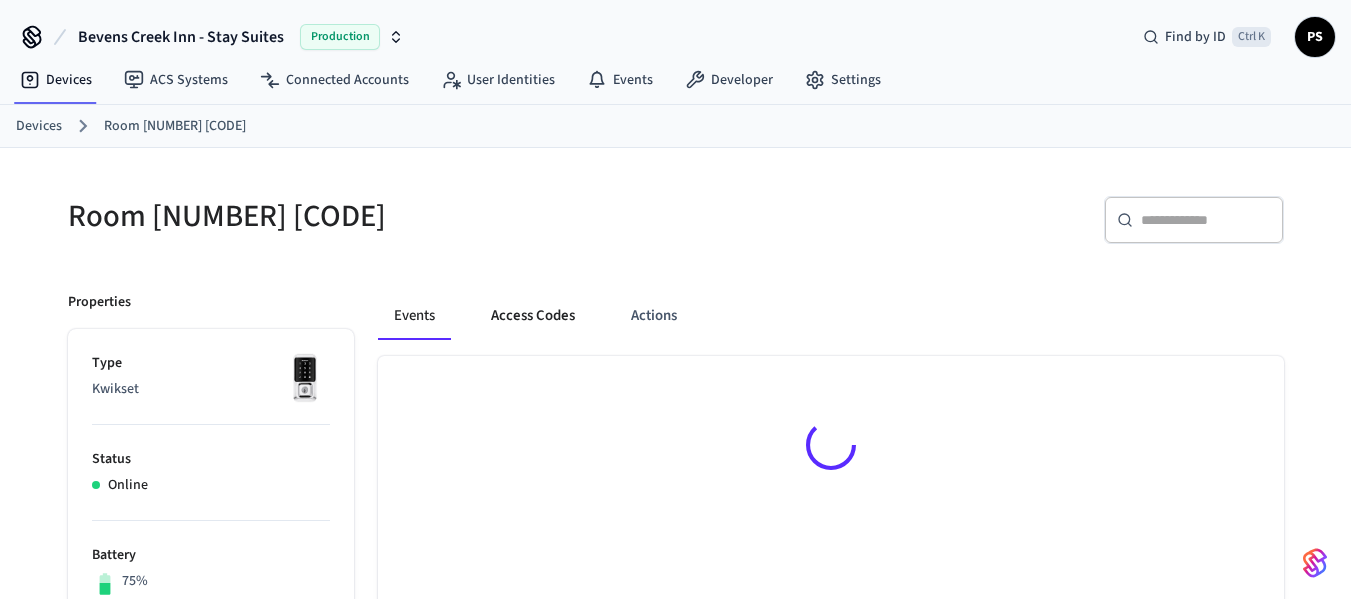 click on "Access Codes" at bounding box center (533, 316) 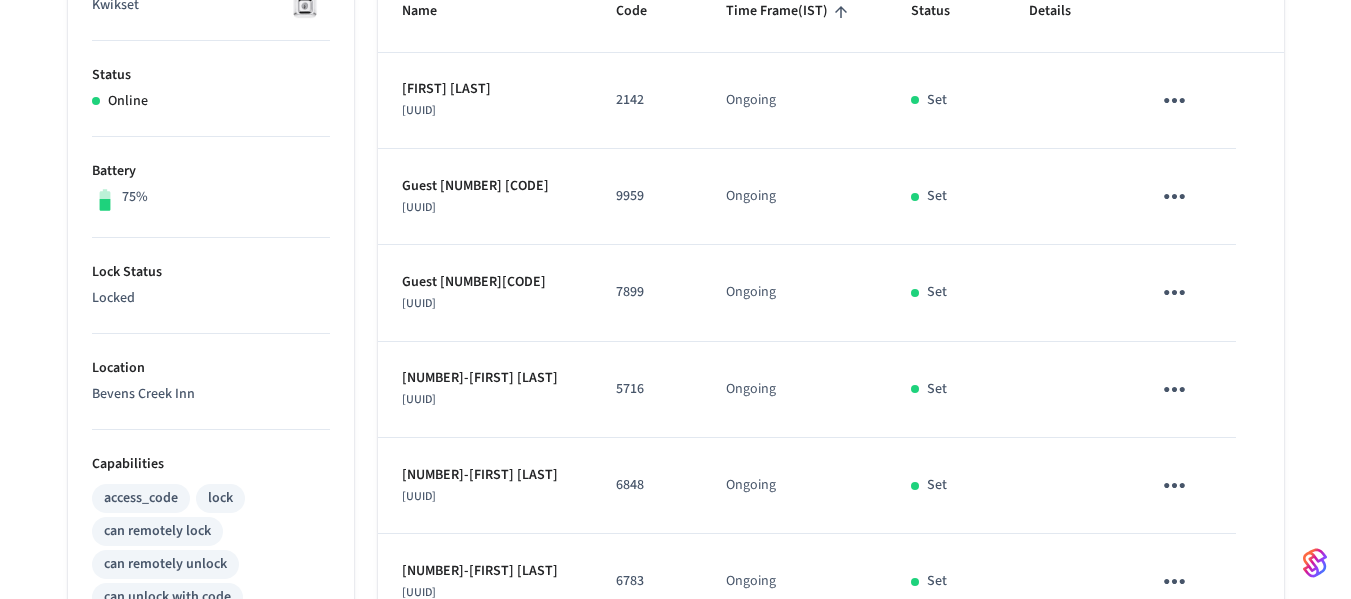 scroll, scrollTop: 684, scrollLeft: 0, axis: vertical 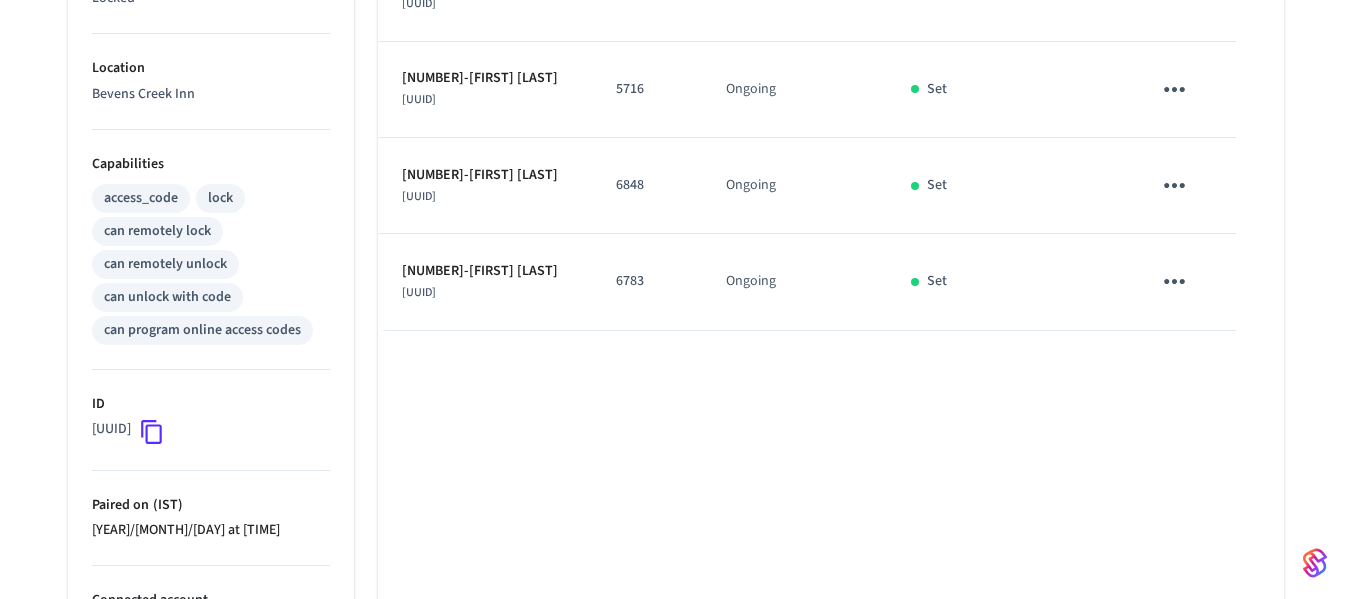 click 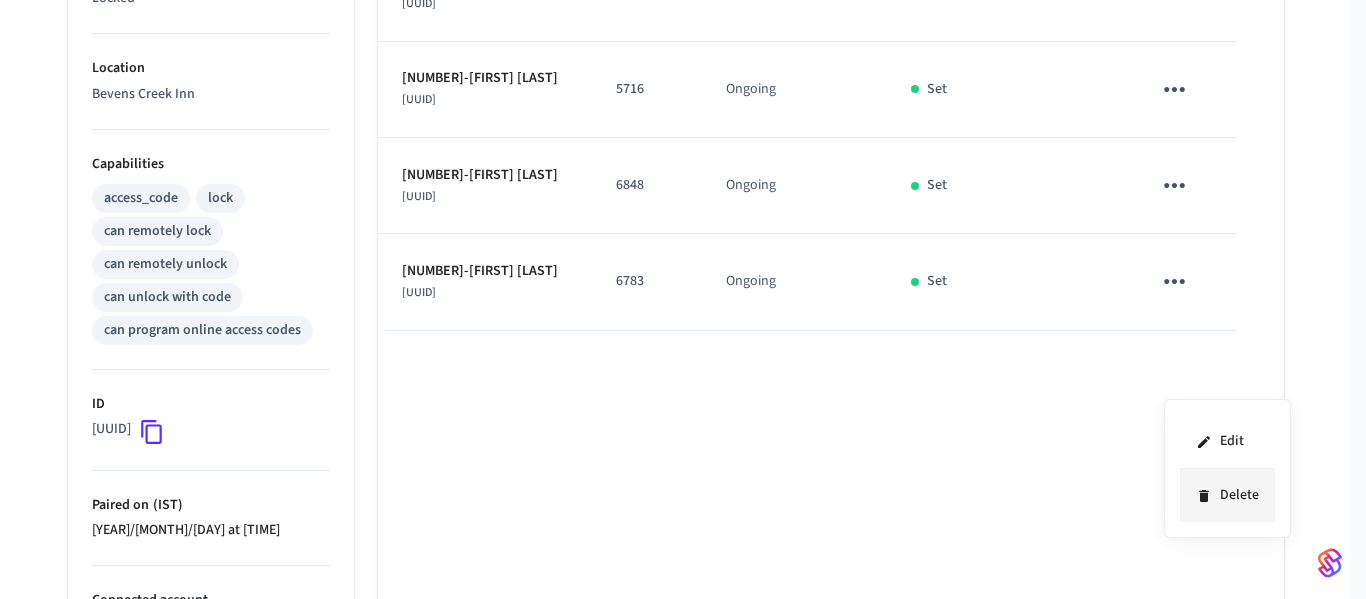 click 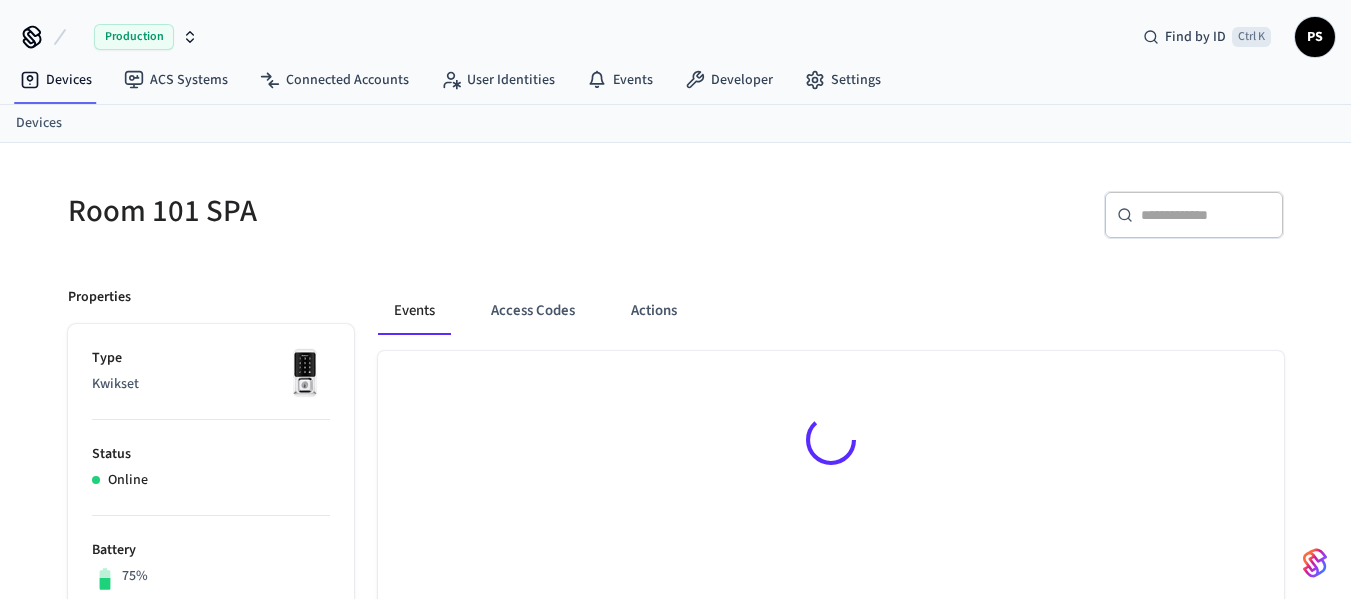 scroll, scrollTop: 0, scrollLeft: 0, axis: both 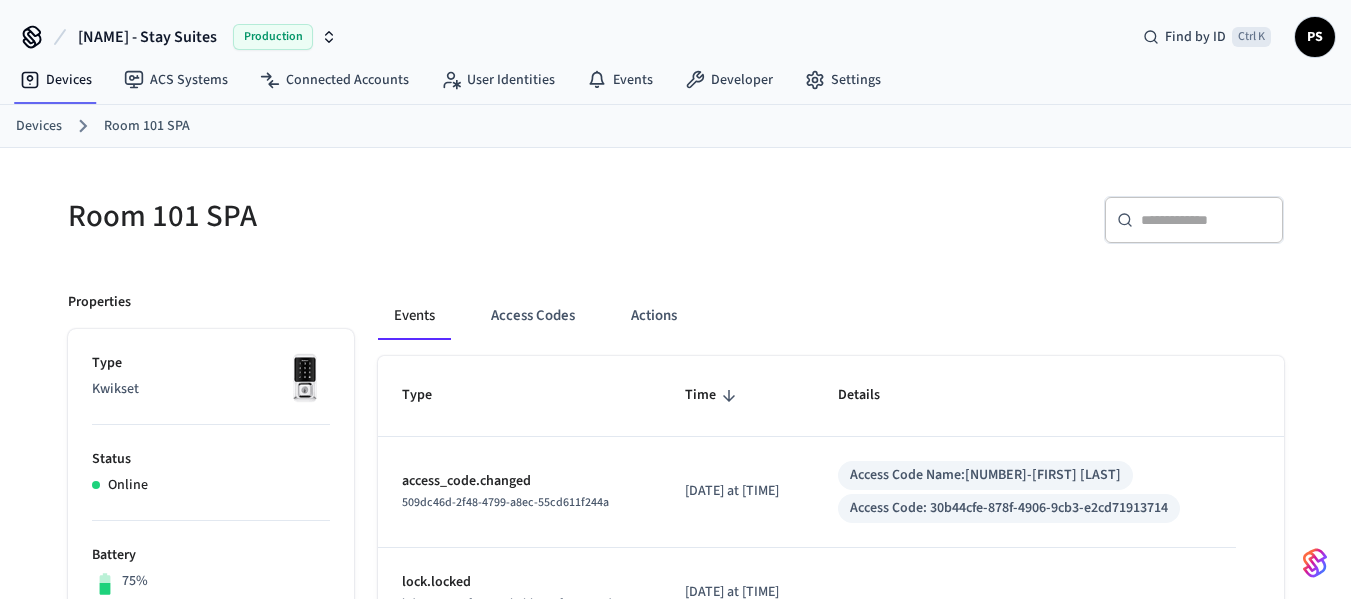 click at bounding box center [1206, 220] 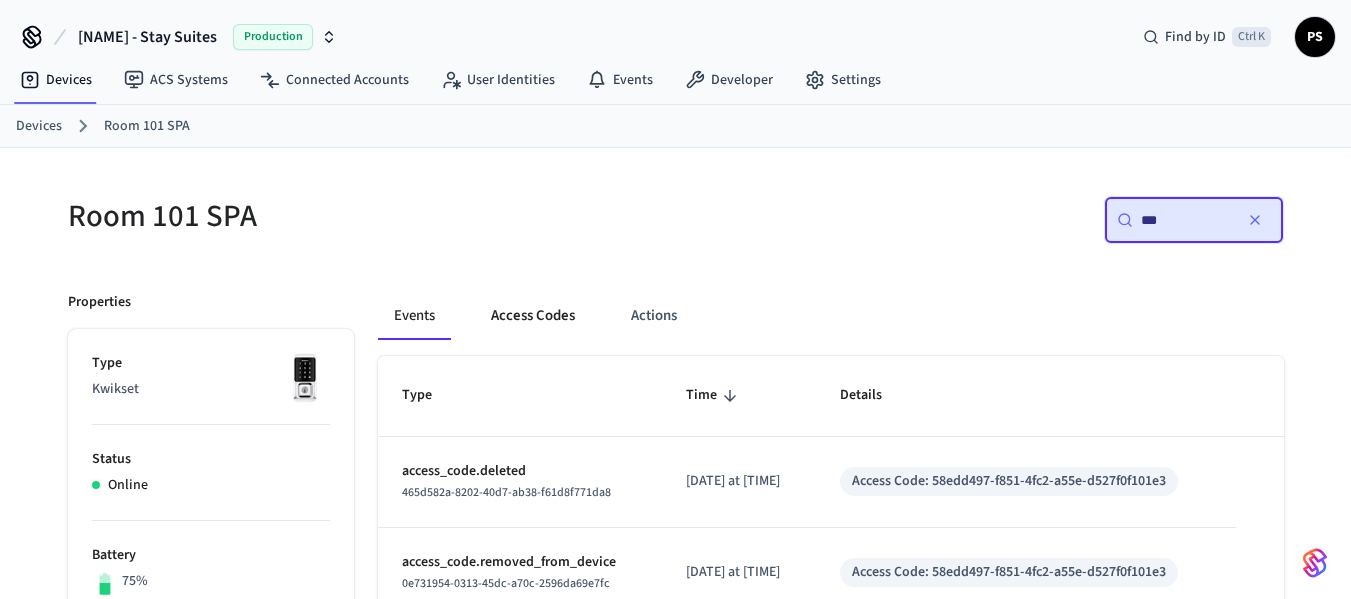 type on "***" 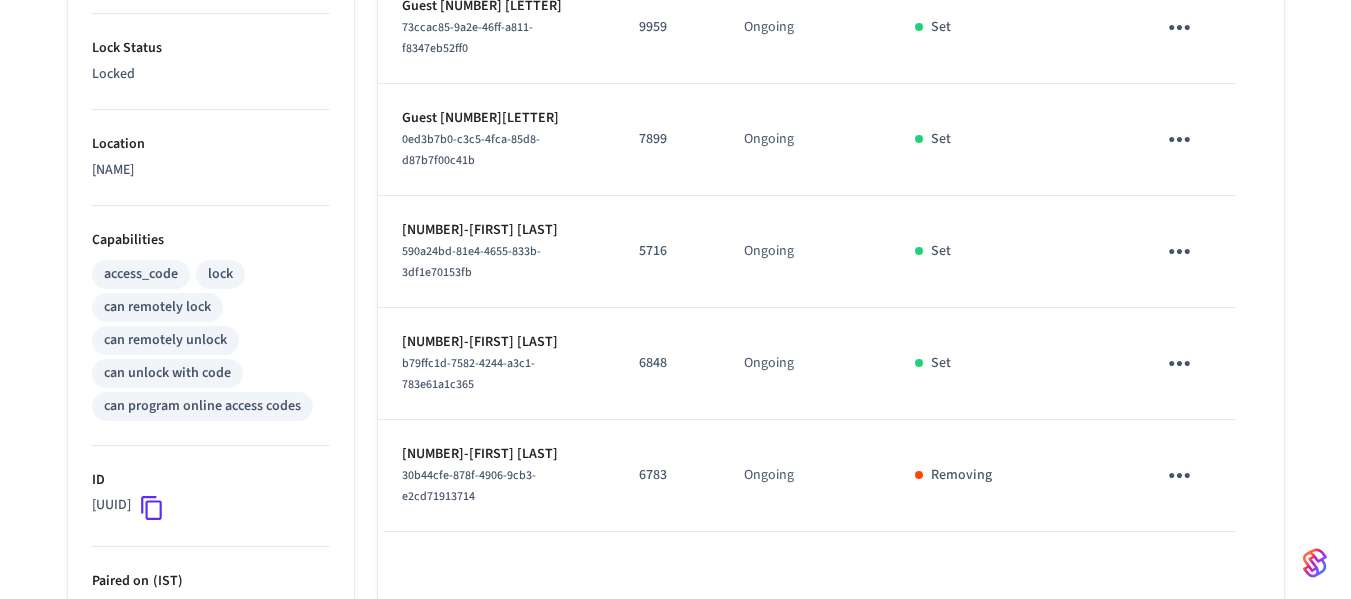 scroll, scrollTop: 800, scrollLeft: 0, axis: vertical 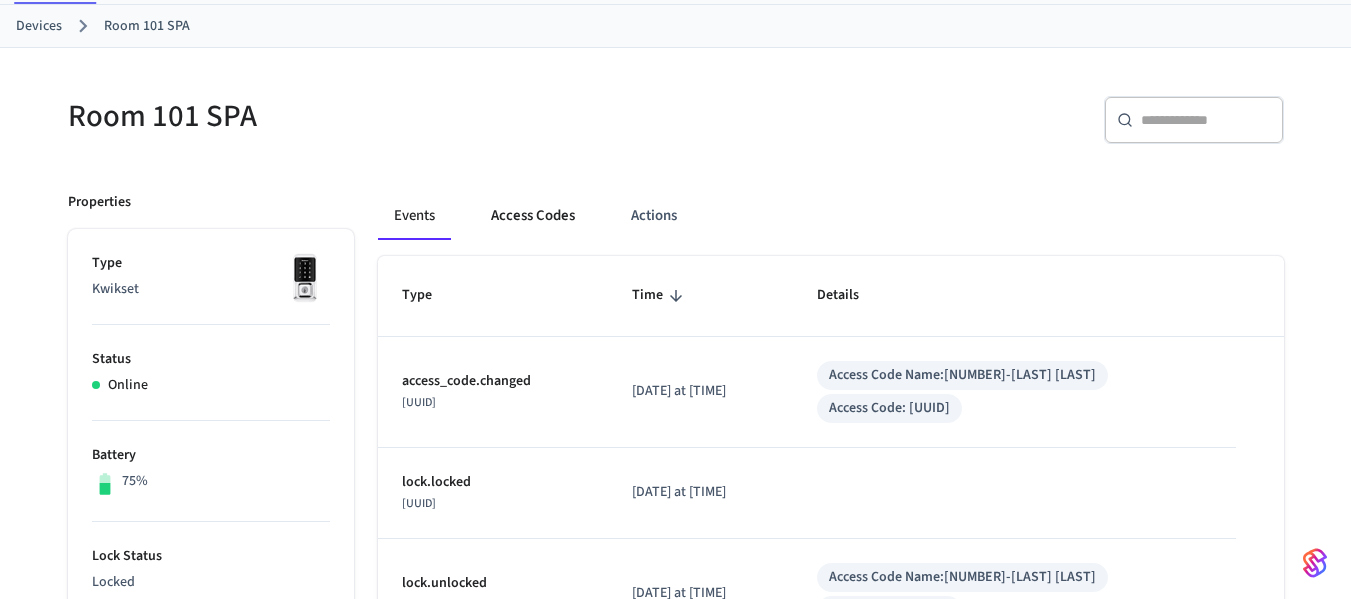 click on "Access Codes" at bounding box center (533, 216) 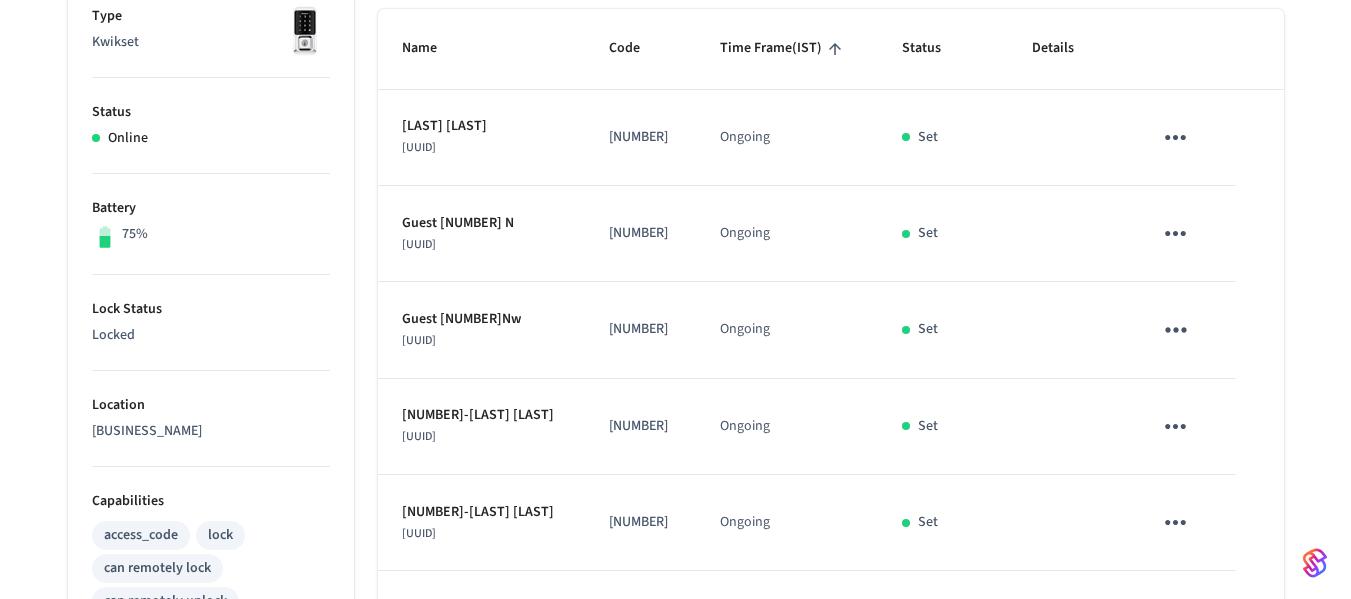 scroll, scrollTop: 200, scrollLeft: 0, axis: vertical 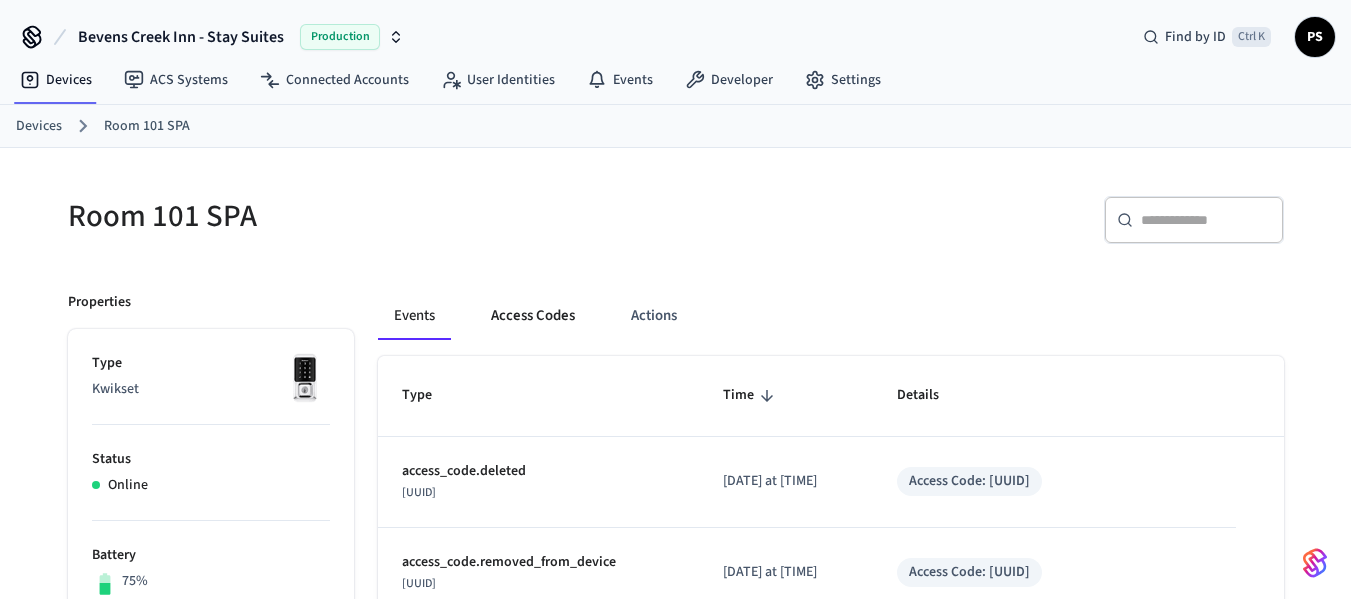 click on "Access Codes" at bounding box center [533, 316] 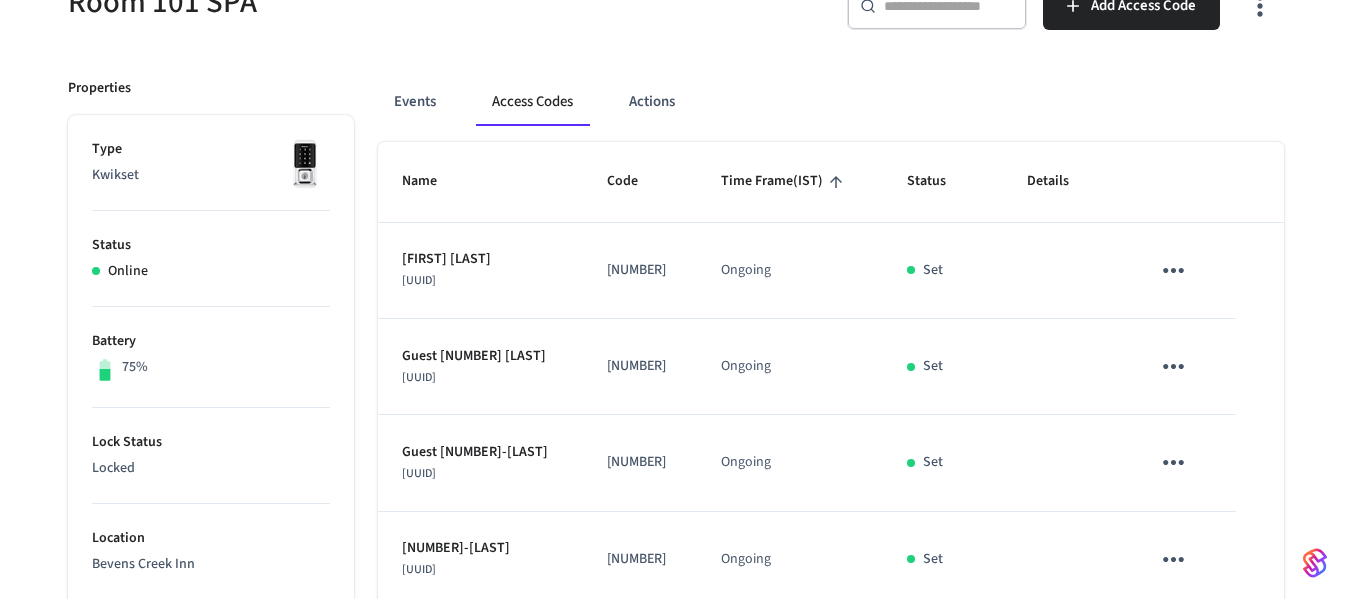 scroll, scrollTop: 200, scrollLeft: 0, axis: vertical 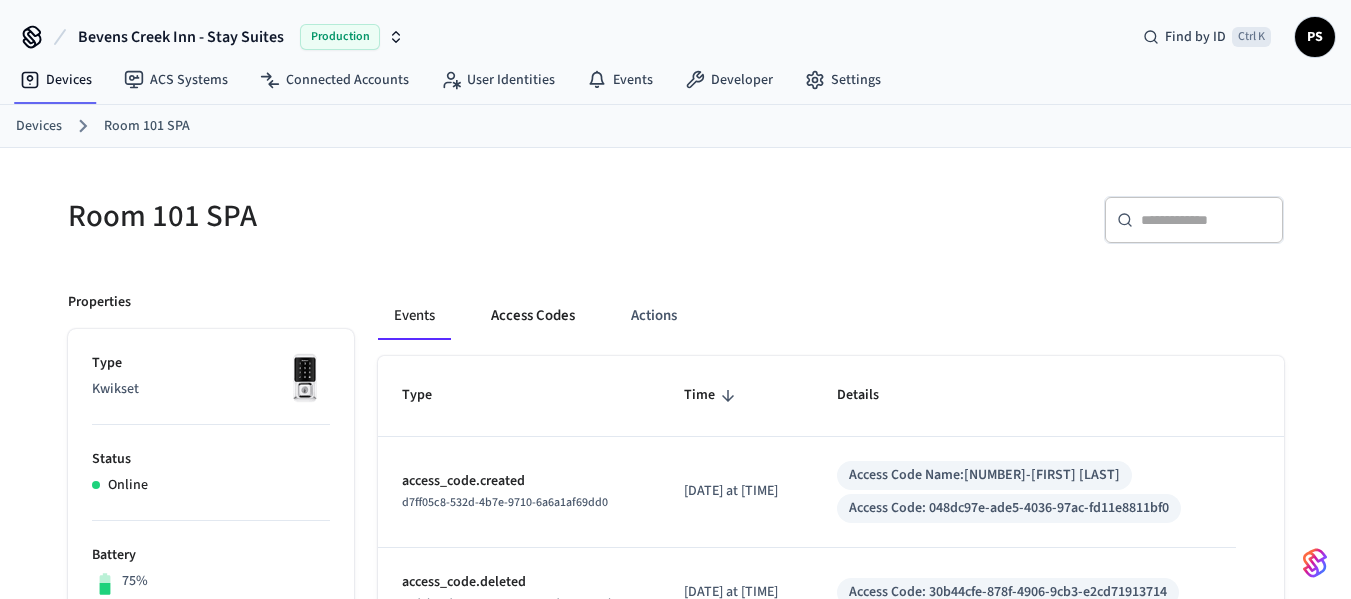 click on "Access Codes" at bounding box center (533, 316) 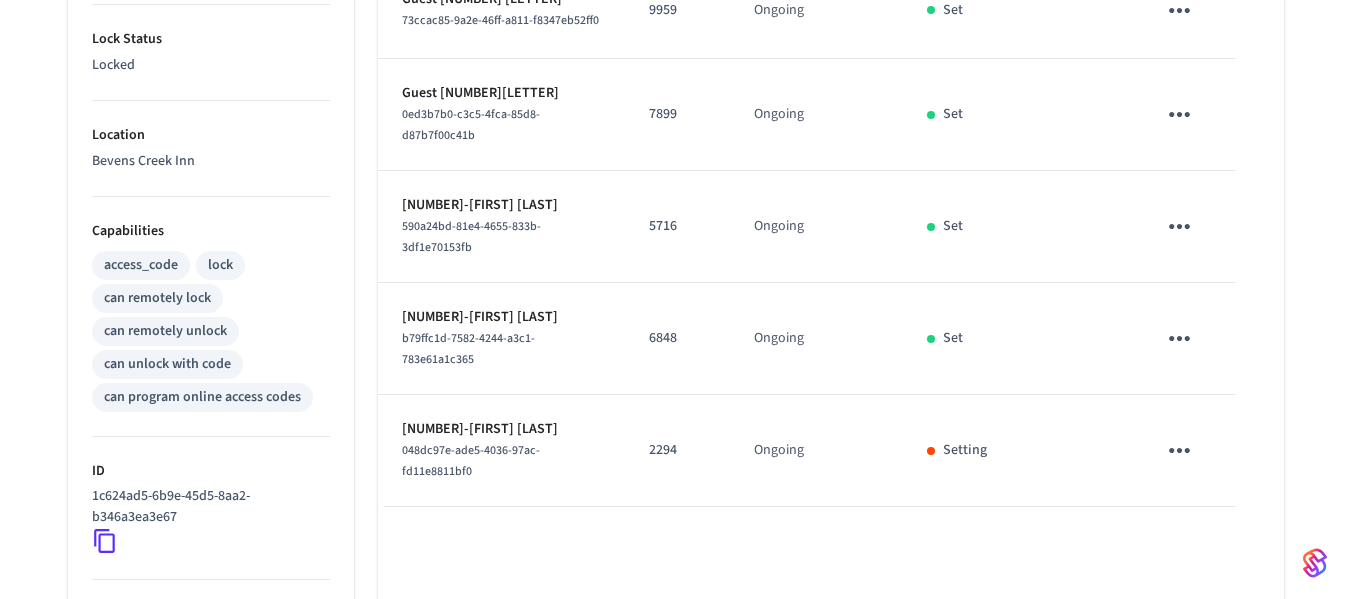 scroll, scrollTop: 584, scrollLeft: 0, axis: vertical 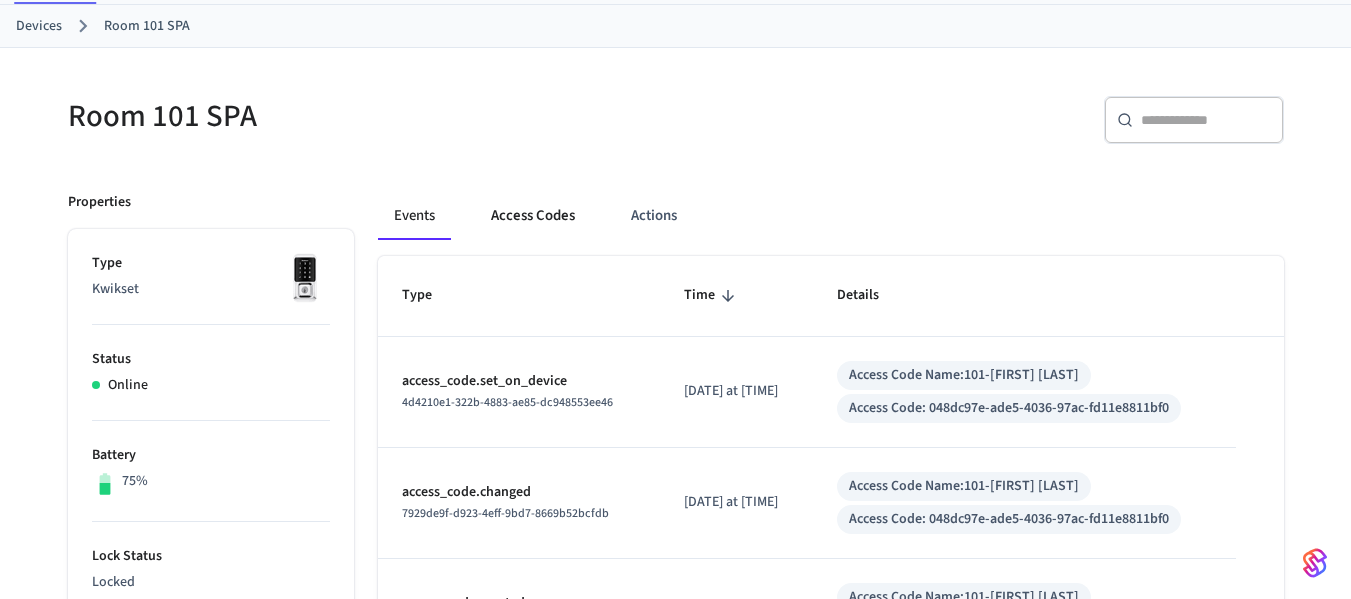 click on "Access Codes" at bounding box center (533, 216) 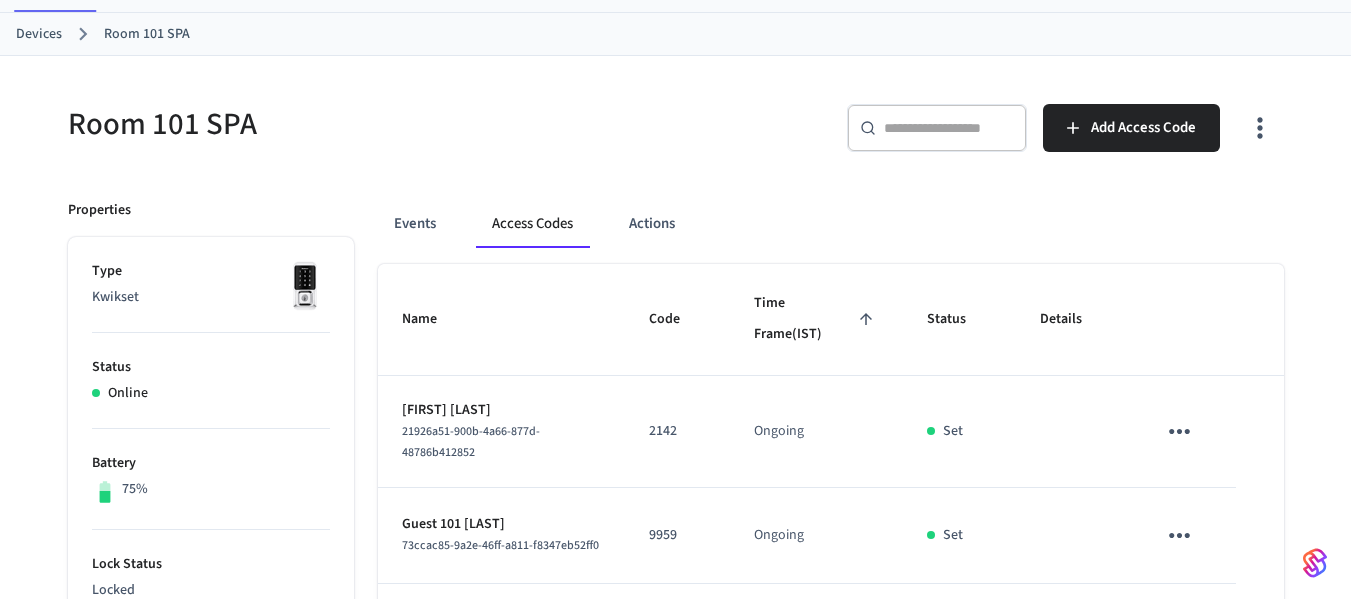 scroll, scrollTop: 0, scrollLeft: 0, axis: both 